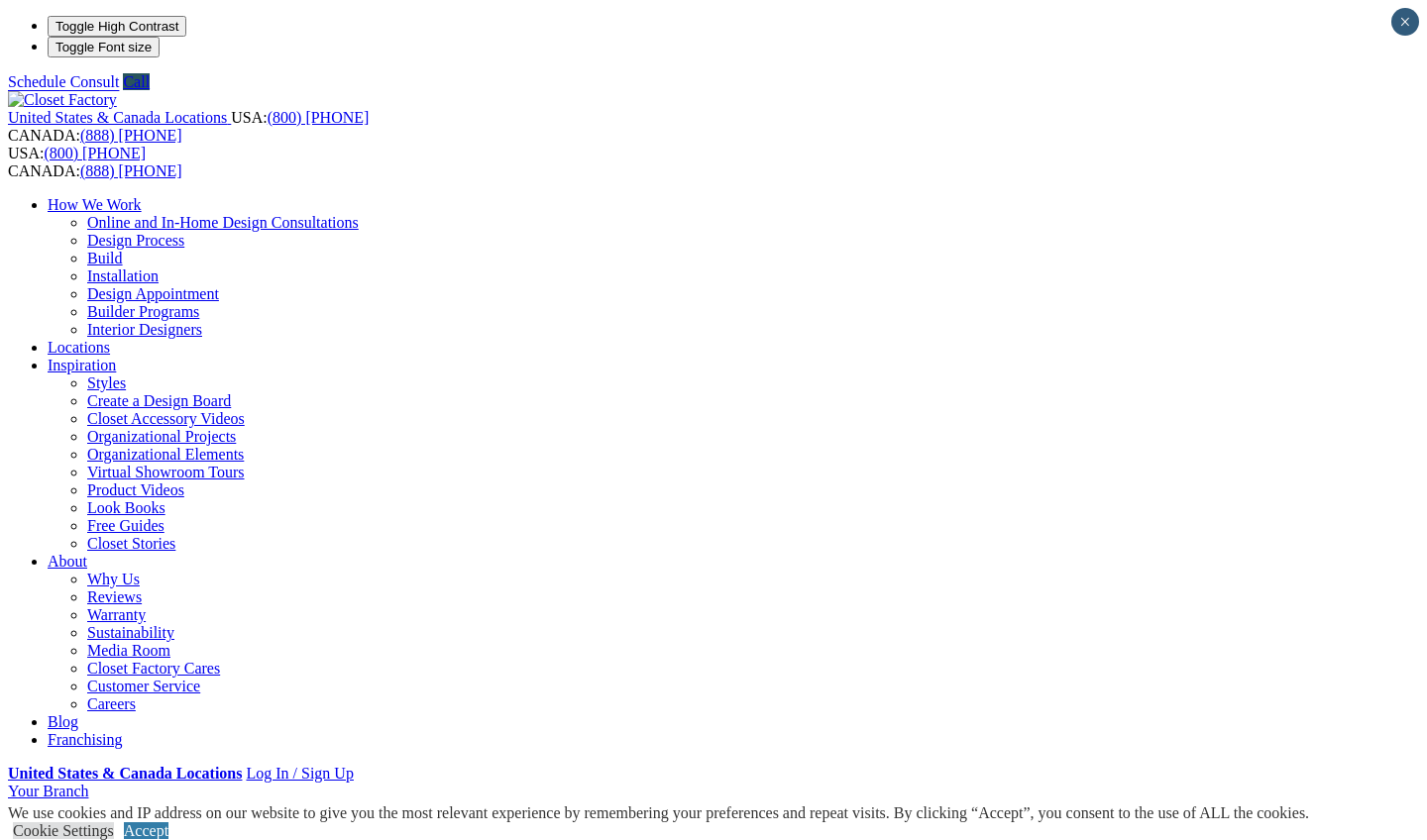 scroll, scrollTop: 0, scrollLeft: 0, axis: both 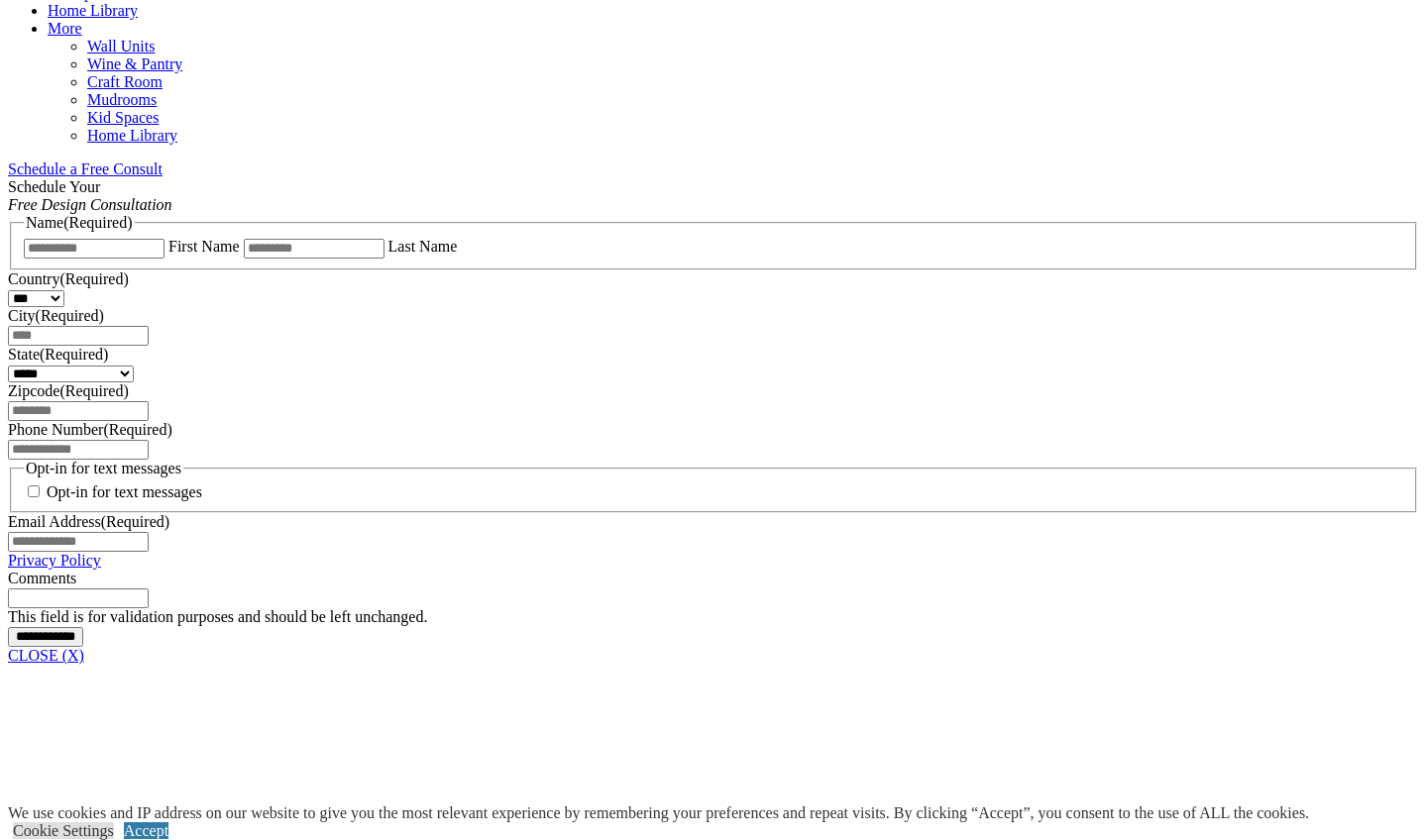 click on "Closet Organizers" at bounding box center (144, -329) 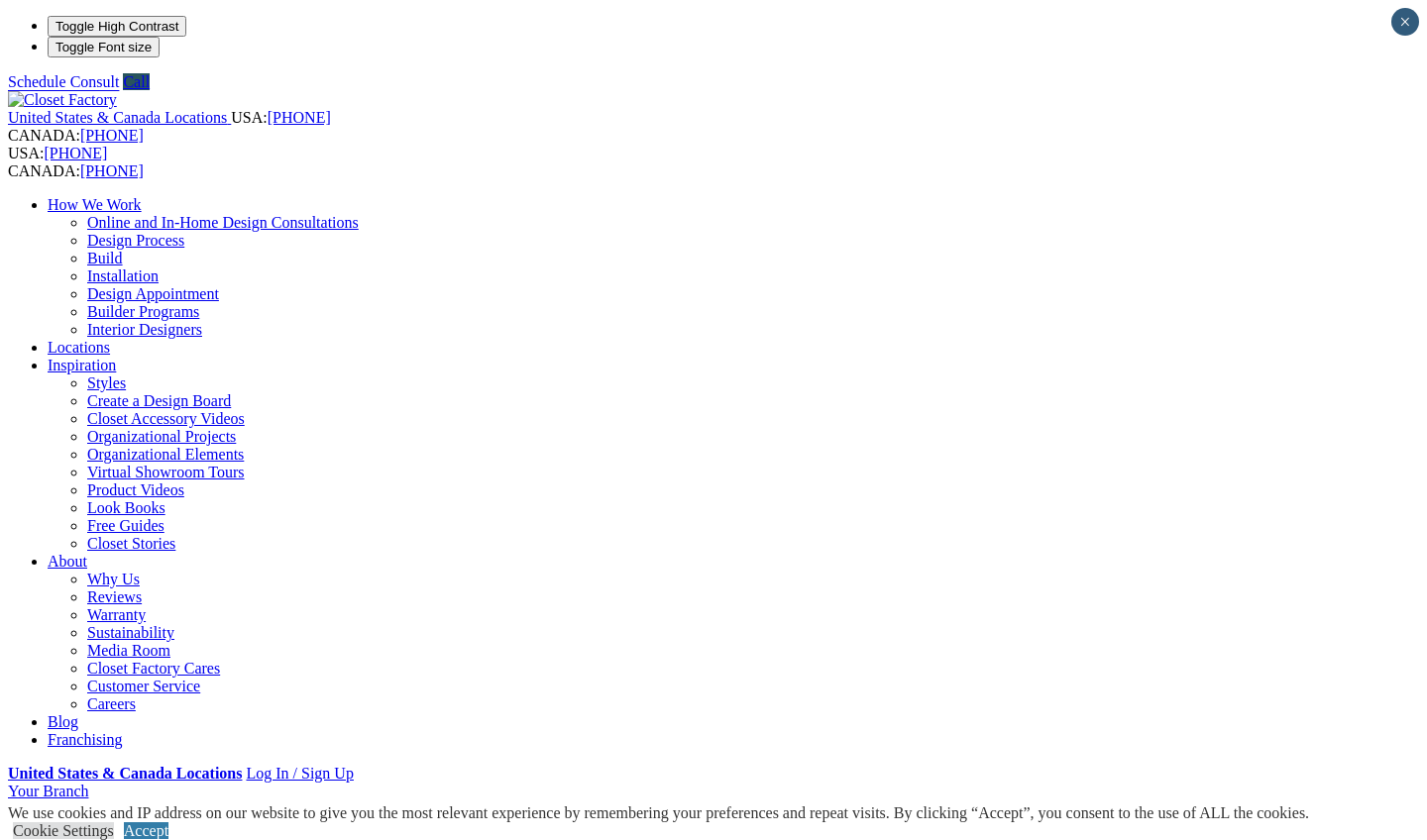 scroll, scrollTop: 0, scrollLeft: 0, axis: both 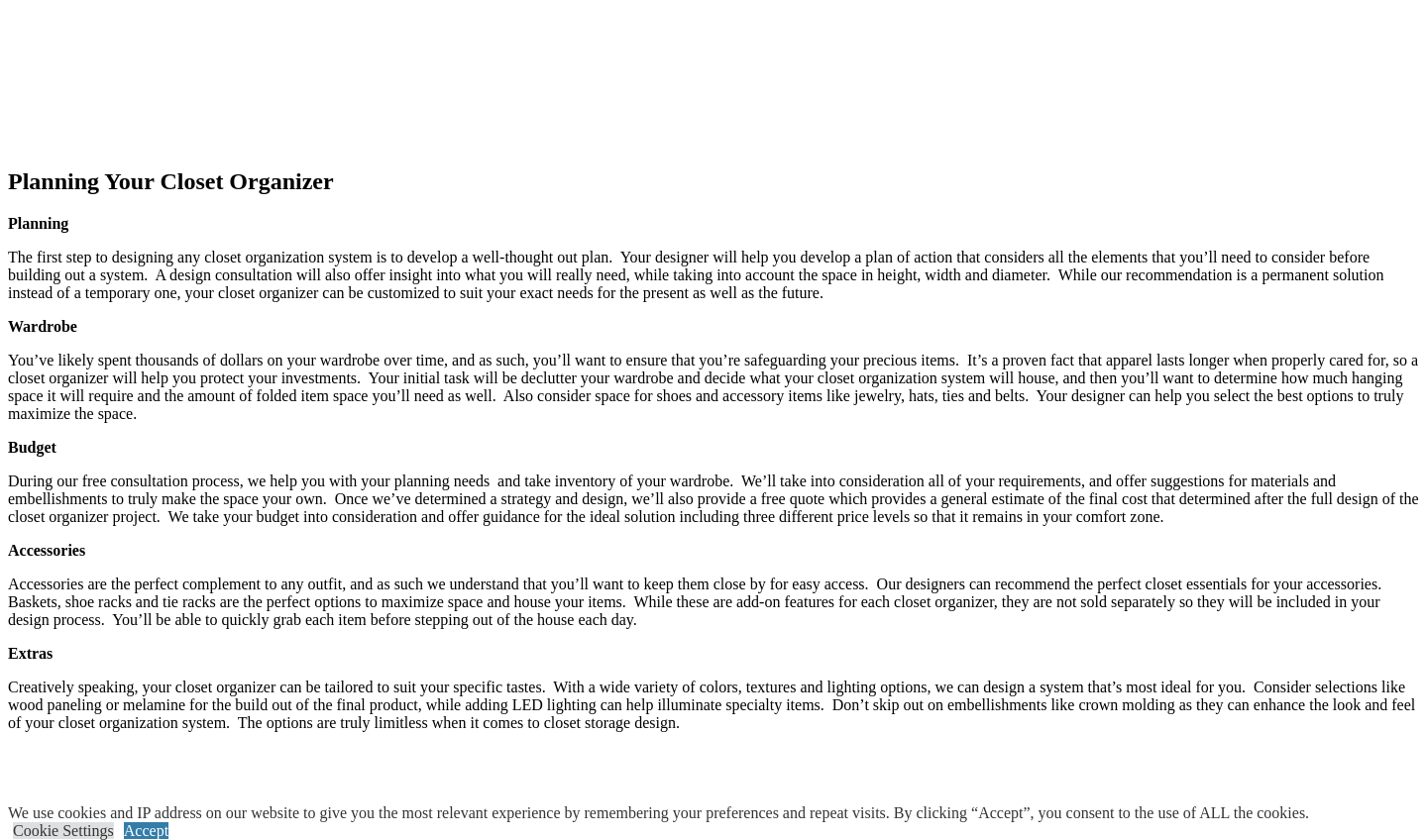 click on "Closet Organizer Project We Love Shea Builders Include Closets In Model Homes
Master walk-in closet organizer system includes plenty of drawers to free up floor space in the bedroom.
Master walk-in closet organizer system includes plenty of drawers to free up floor space in the bedroom.
His closet features masculine colors with  Shaker style fronts and specialty tie organizers on the wall.
Closet organizer combines drawer sections, double hanging and shelving for storage.
Generous walk-in closet is maximized with organizers on all the walls. Folded space is covered with shaker doors for an upscale style." at bounding box center [714, 2395] 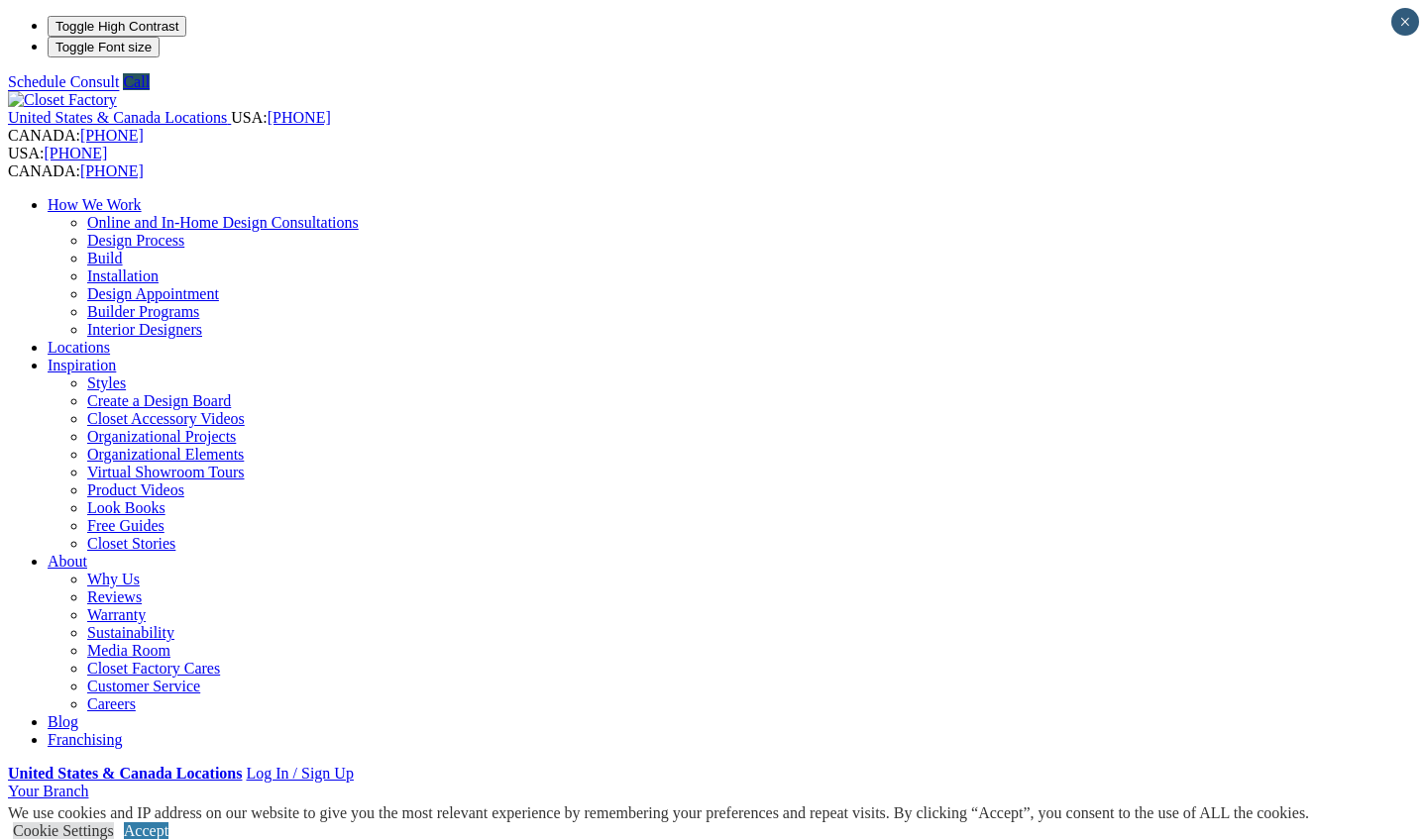 scroll, scrollTop: 0, scrollLeft: 0, axis: both 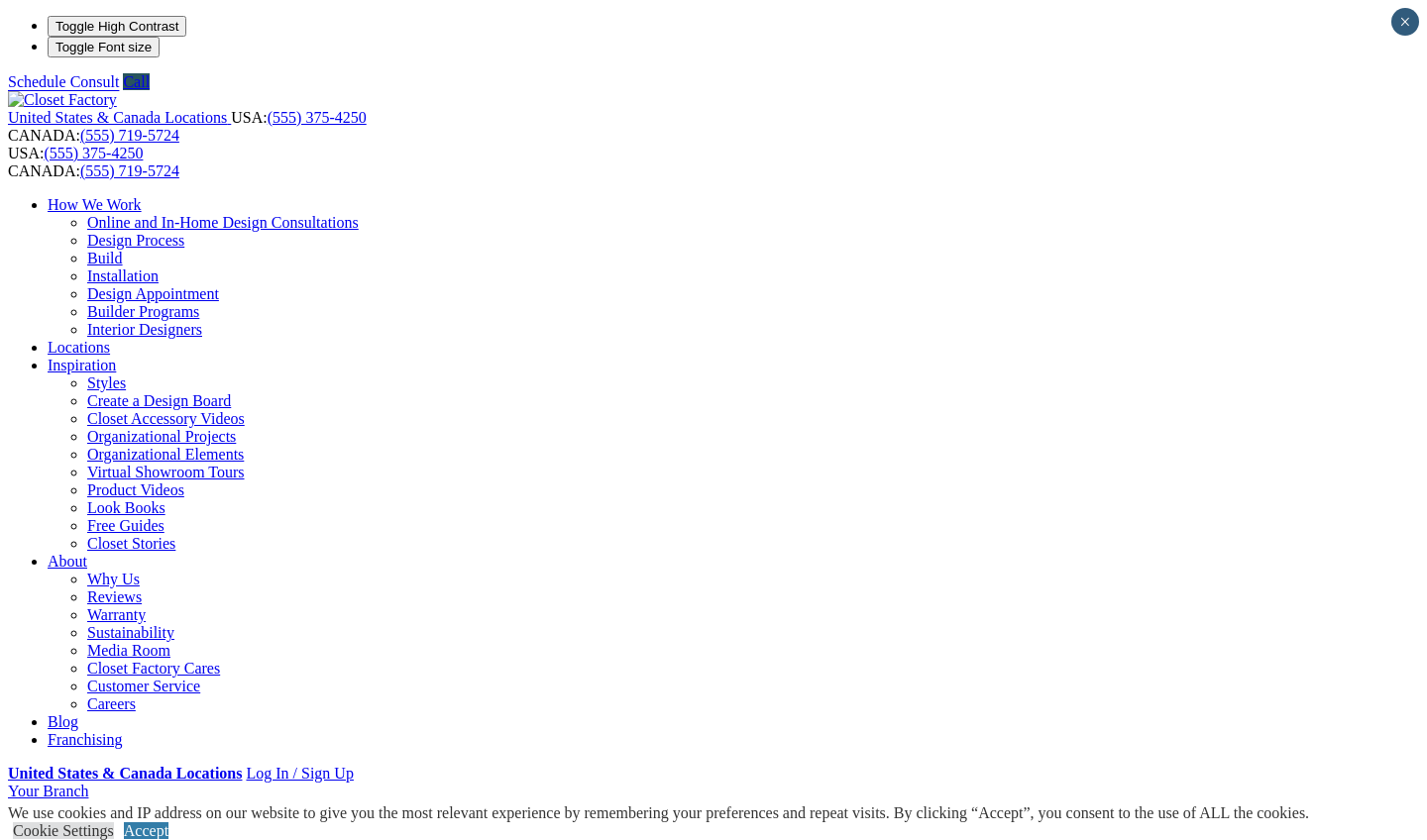 click on "Finesse Systems
This closet system draws inspiration from Italian home design with it's floating shelves, drawers, and hanging rods.  Design components appear to be suspended in mid-air creating a light and airy modern style.
Free Design Appointment" at bounding box center [714, 1420] 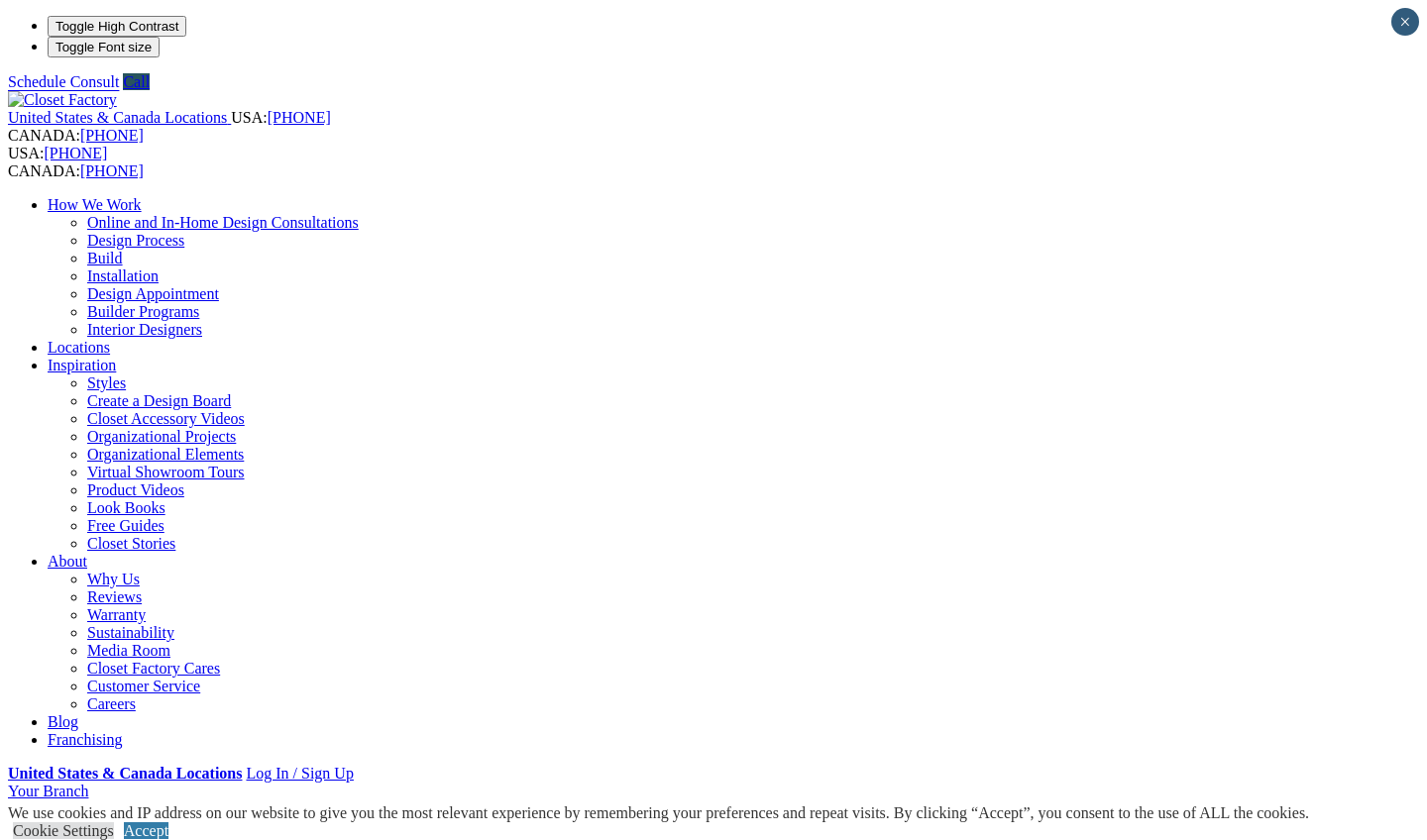 scroll, scrollTop: 0, scrollLeft: 0, axis: both 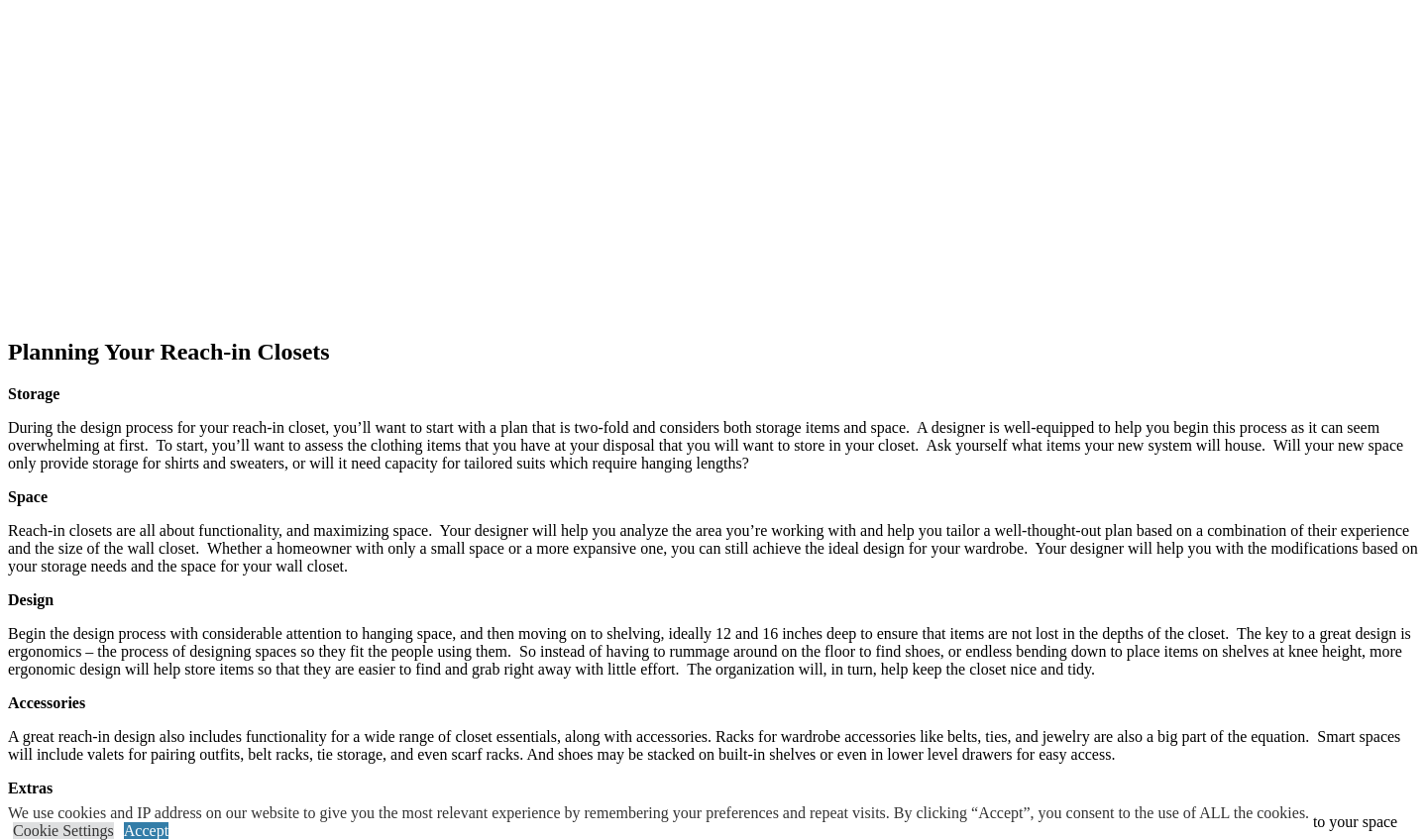 click on "Two-tone cubbies add a pop of color to the white melamine." at bounding box center (733, 2517) 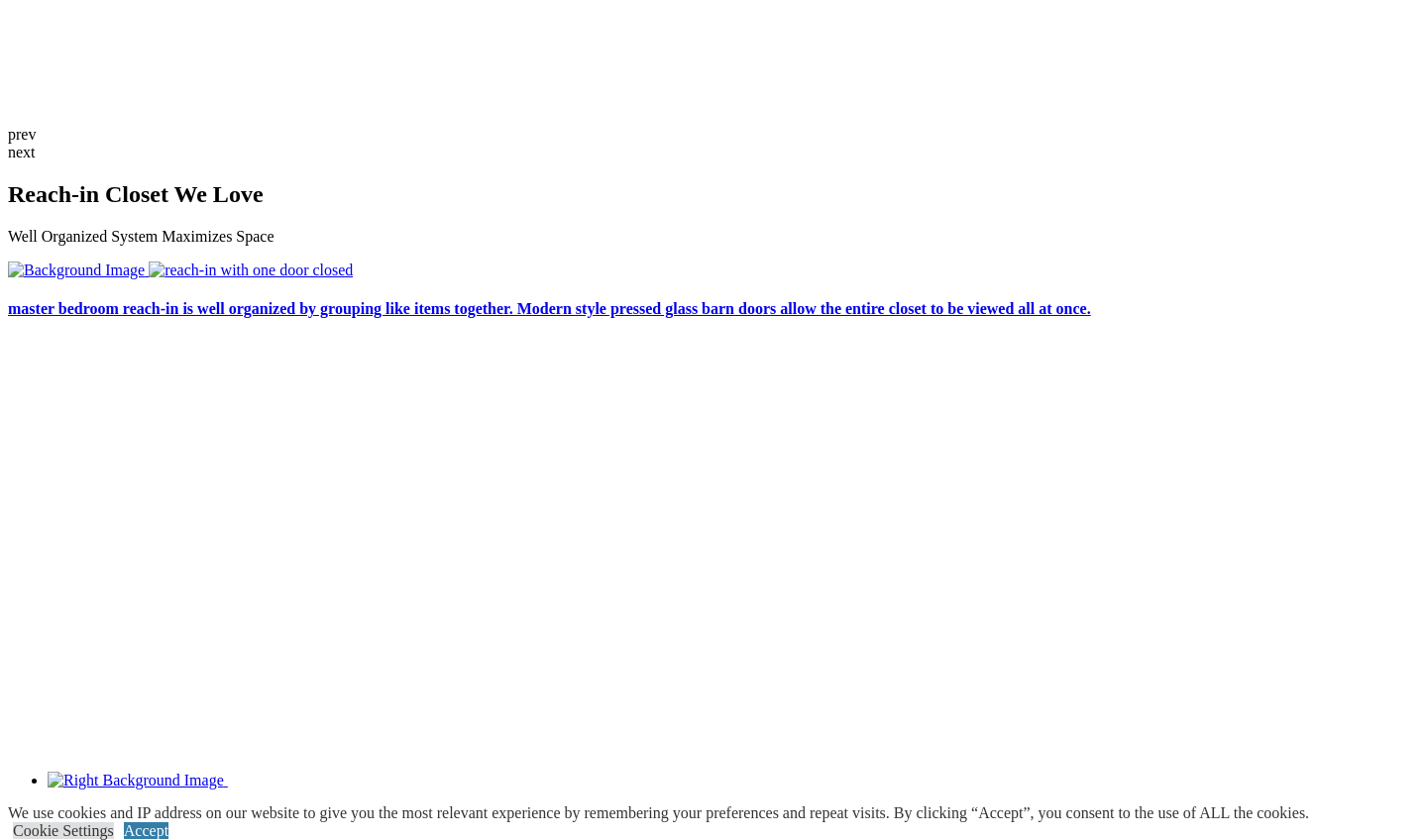 scroll, scrollTop: 3449, scrollLeft: 0, axis: vertical 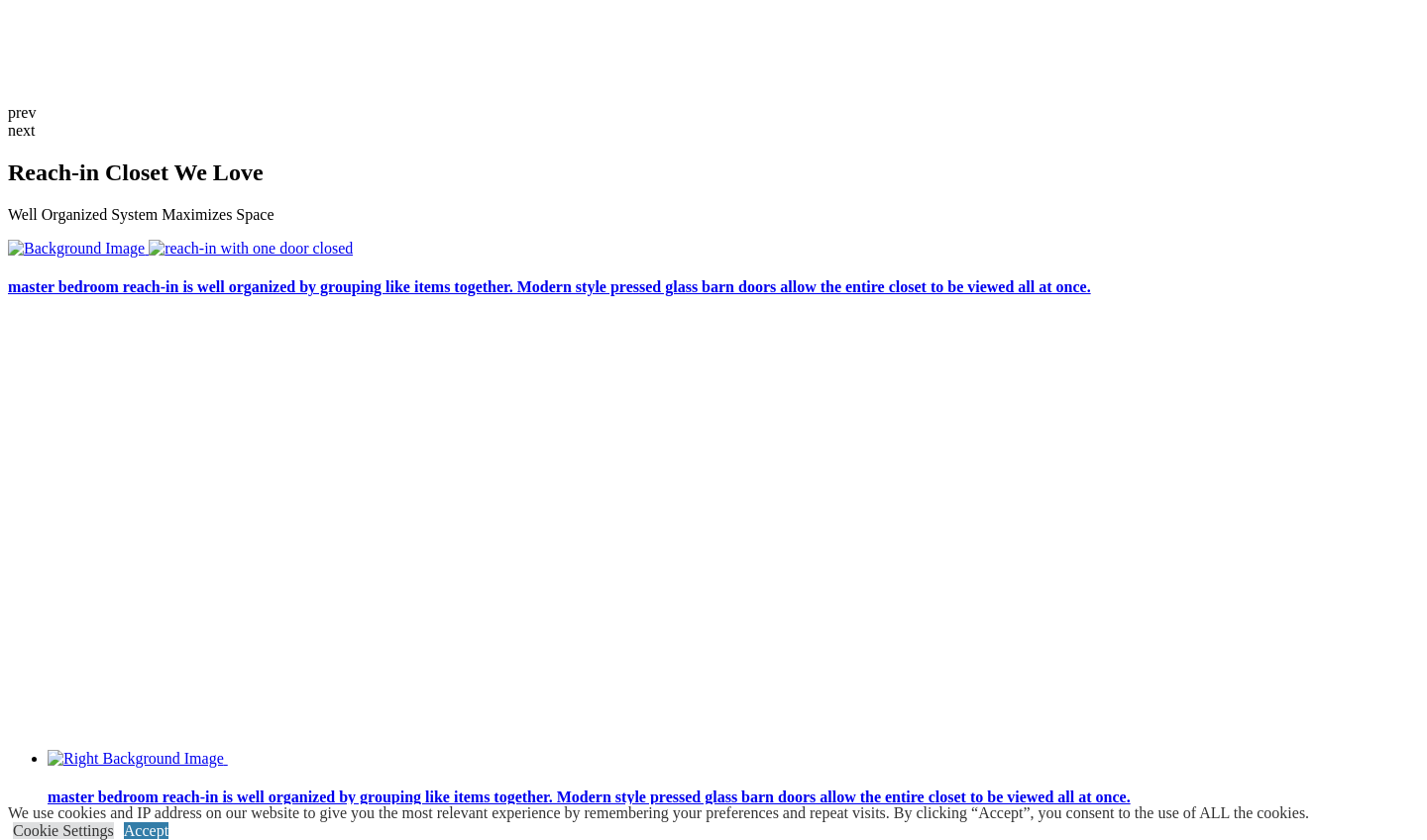 click on "Custom Closets vs. DIY Closet Kits" at bounding box center [714, 3044] 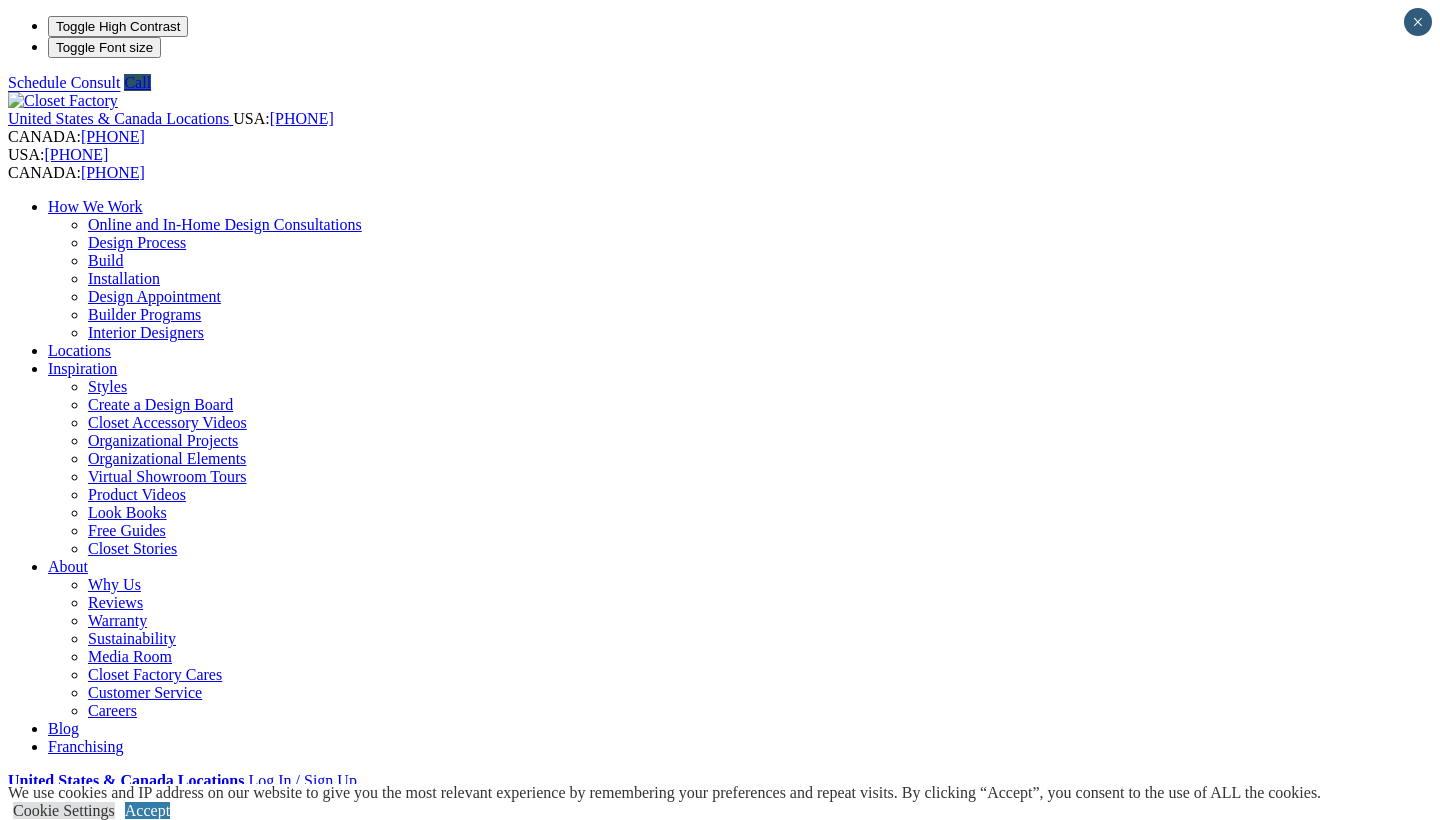 scroll, scrollTop: 0, scrollLeft: 0, axis: both 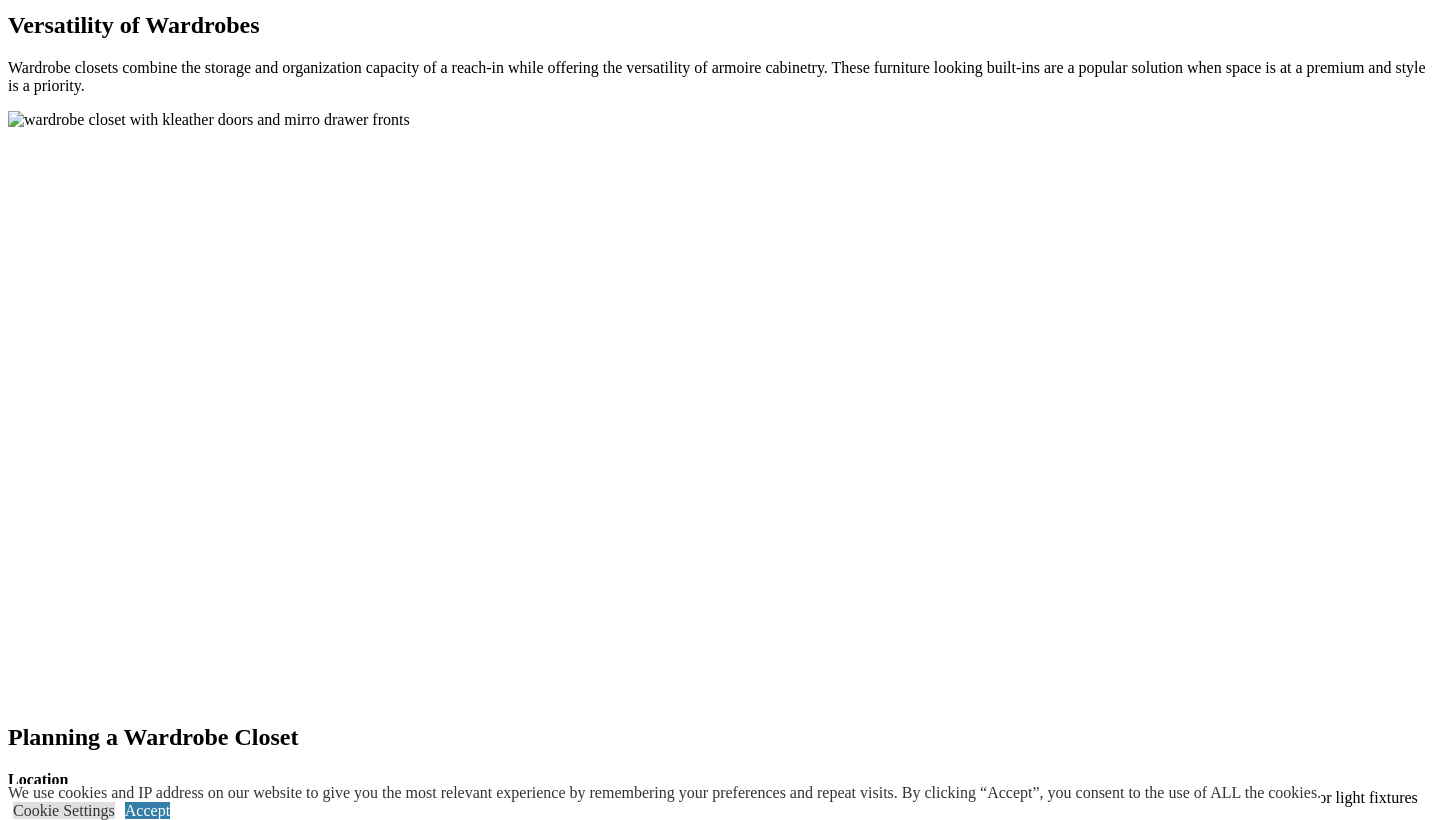 click on "next" at bounding box center (720, 1857) 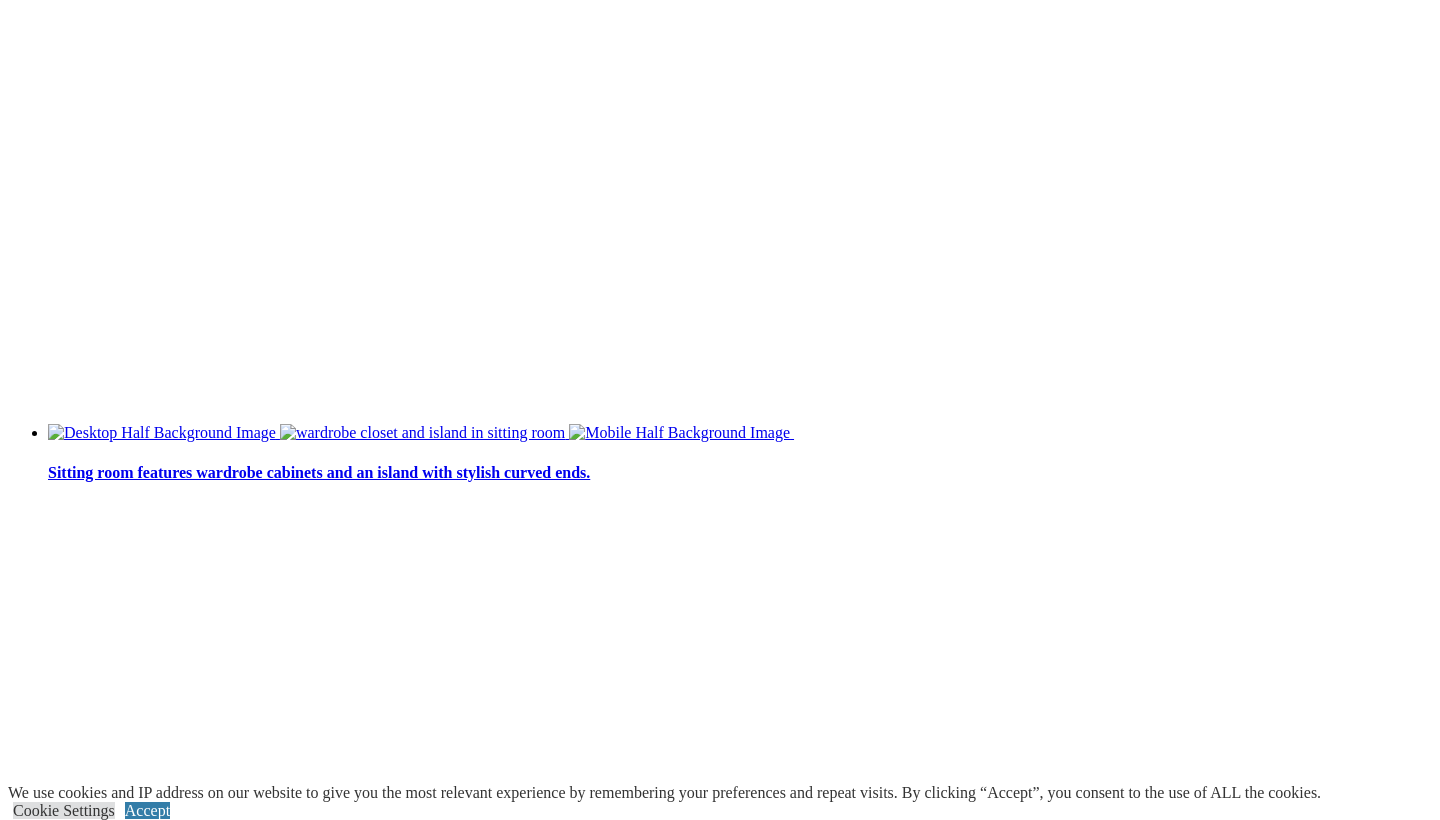 scroll, scrollTop: 5024, scrollLeft: 0, axis: vertical 